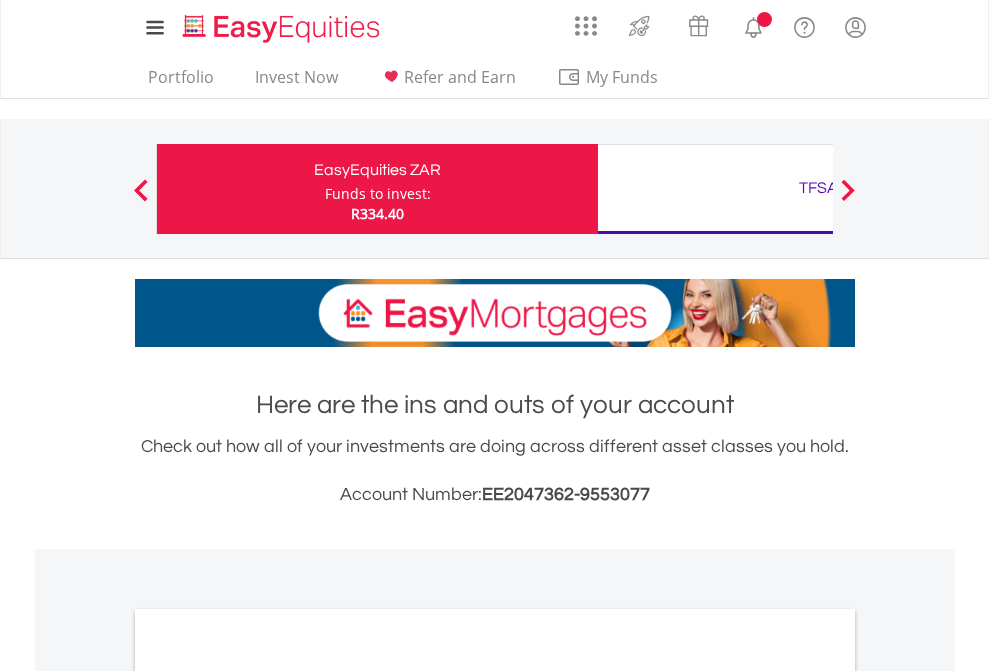 scroll, scrollTop: 0, scrollLeft: 0, axis: both 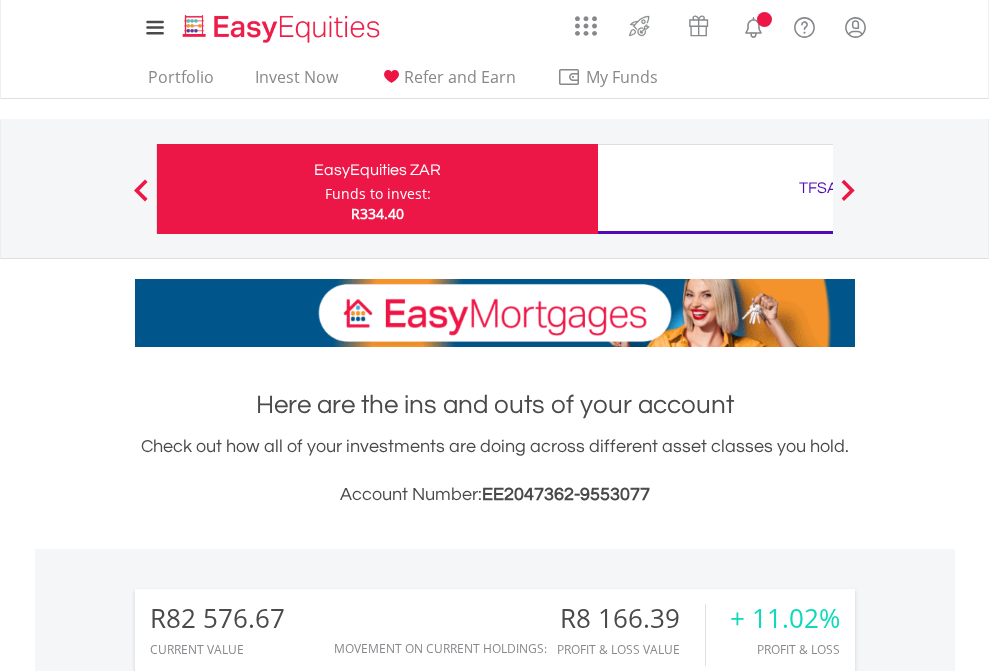 click on "Funds to invest:" at bounding box center (378, 194) 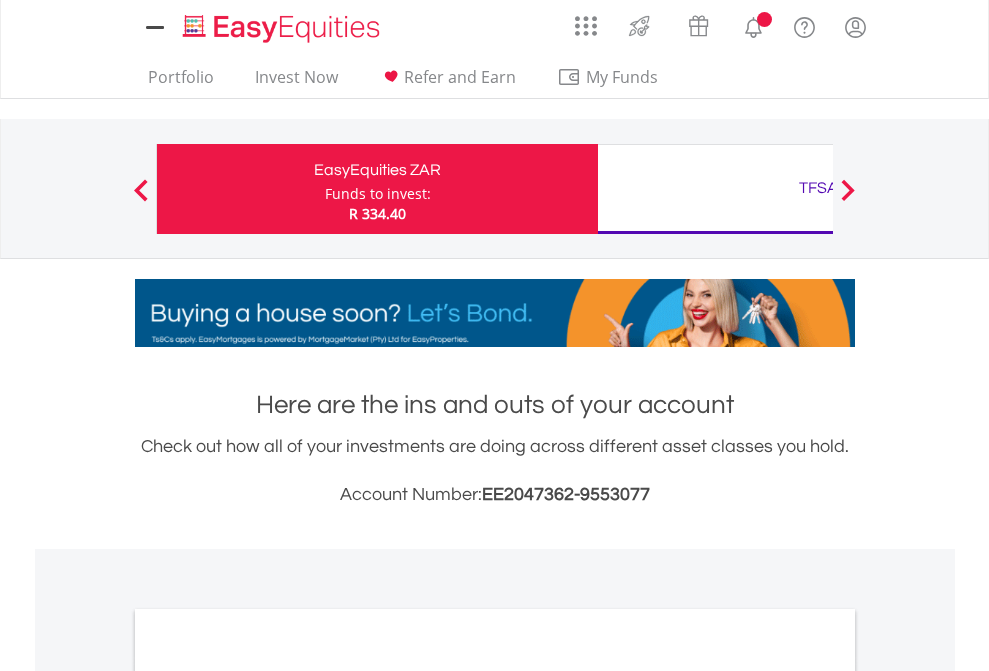 scroll, scrollTop: 0, scrollLeft: 0, axis: both 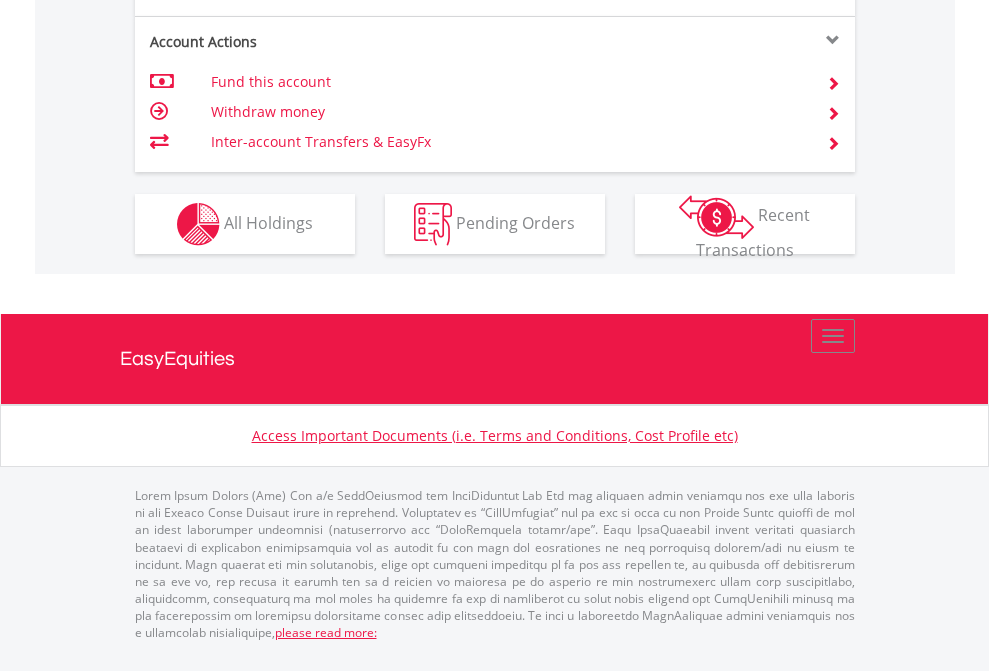 click on "Investment types" at bounding box center [706, -337] 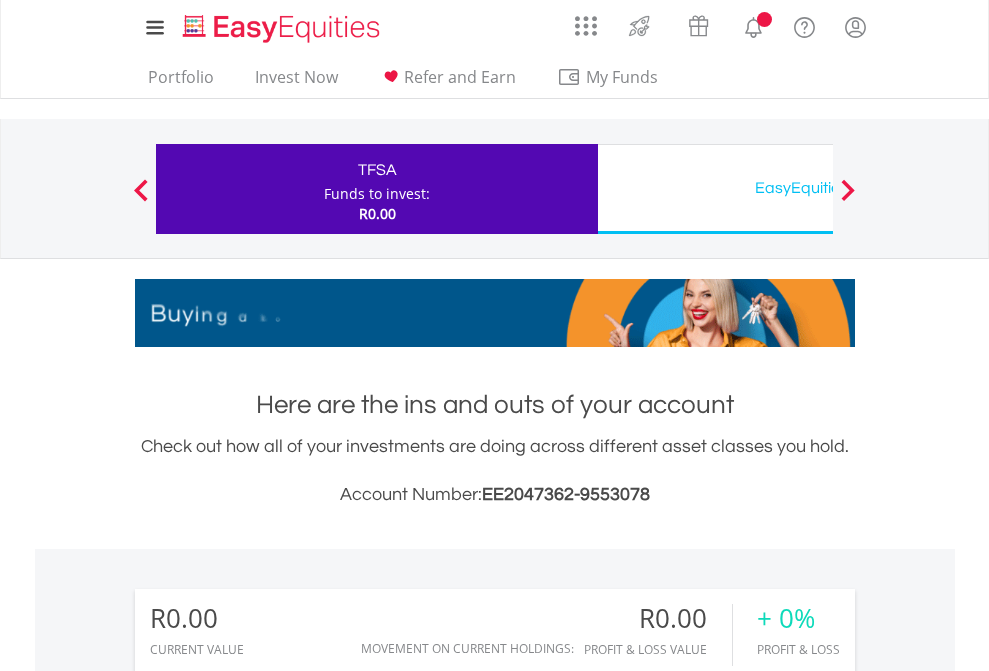 scroll, scrollTop: 0, scrollLeft: 0, axis: both 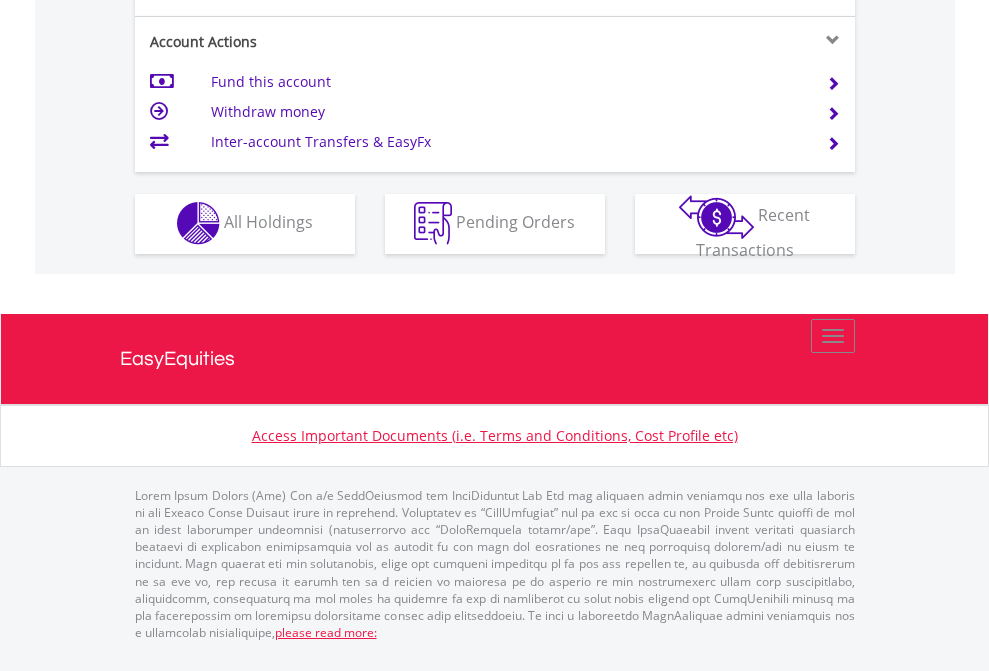 click on "Investment types" at bounding box center (706, -353) 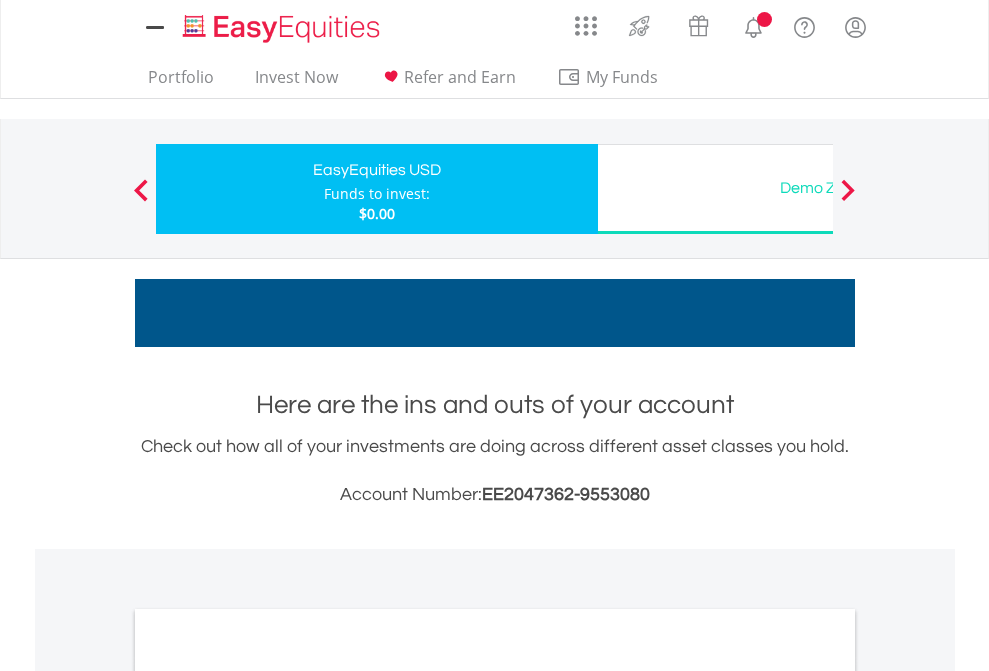 scroll, scrollTop: 0, scrollLeft: 0, axis: both 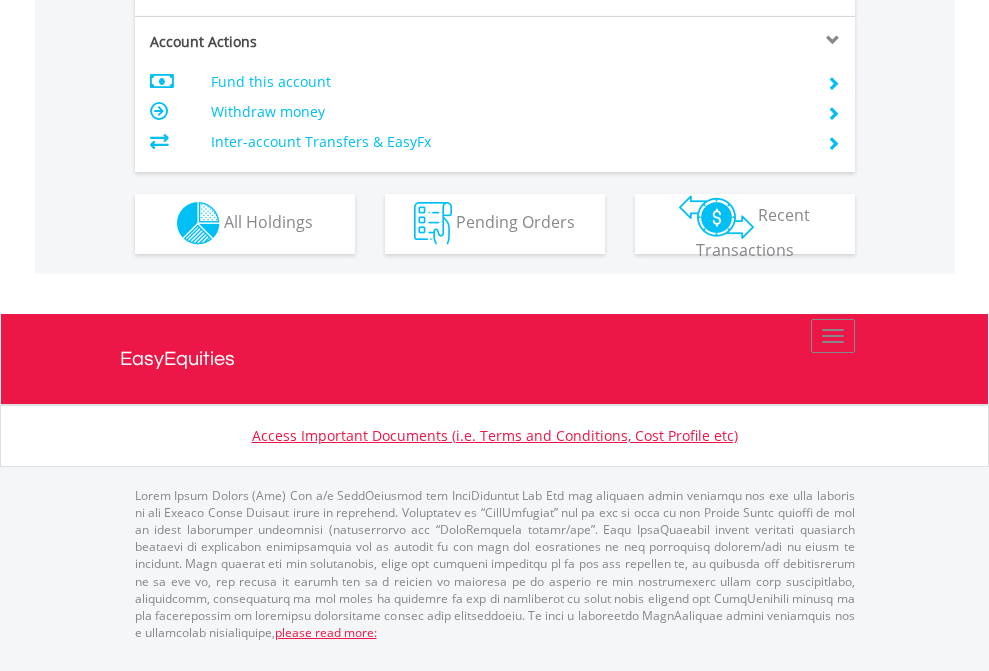 click on "Investment types" at bounding box center (706, -353) 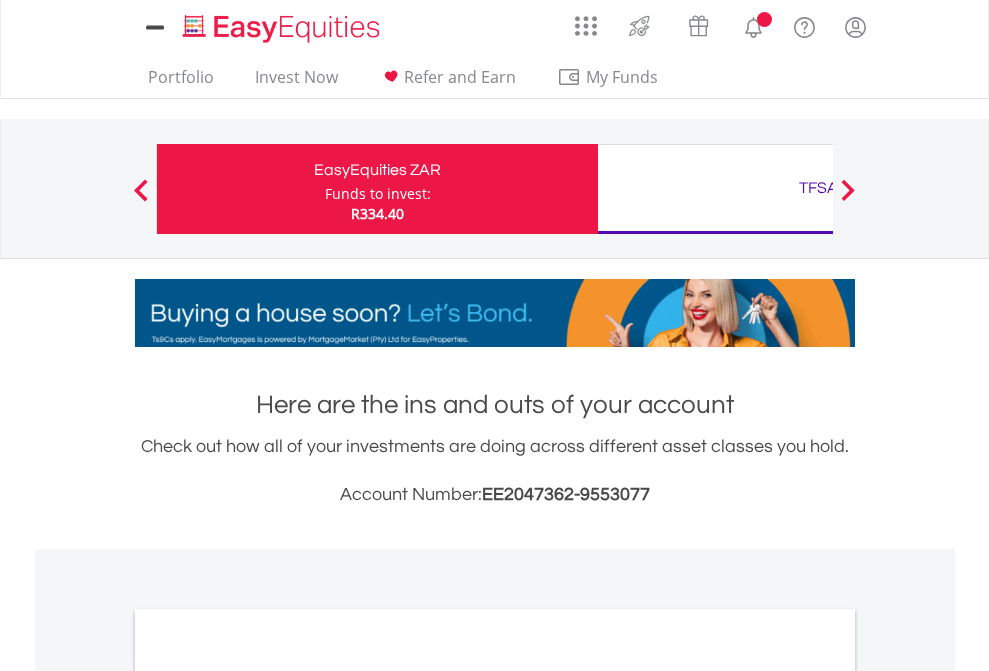 scroll, scrollTop: 0, scrollLeft: 0, axis: both 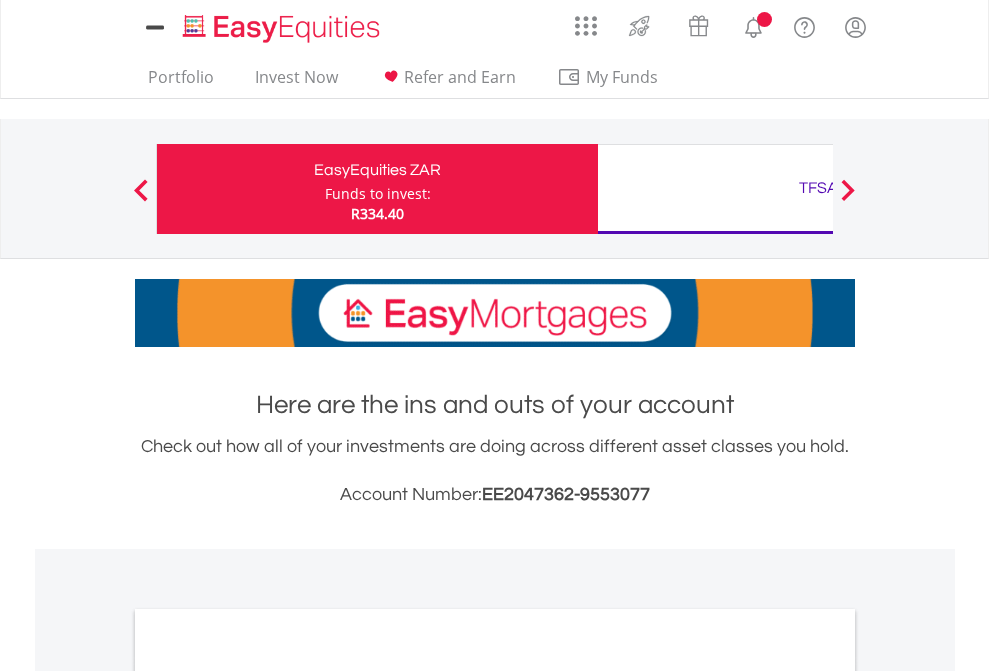click on "All Holdings" at bounding box center (268, 1096) 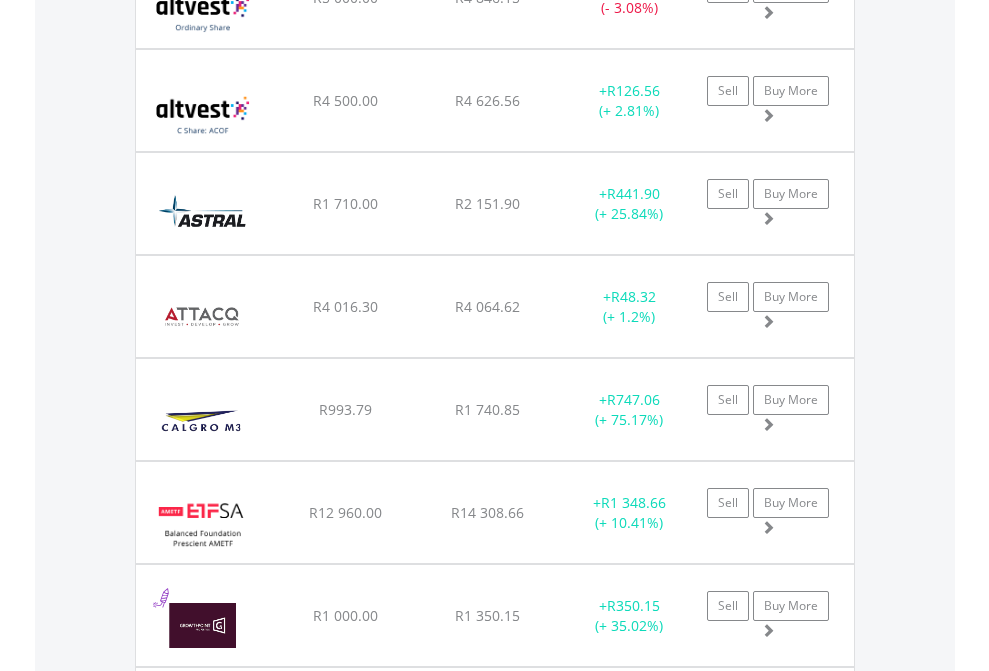 scroll, scrollTop: 2345, scrollLeft: 0, axis: vertical 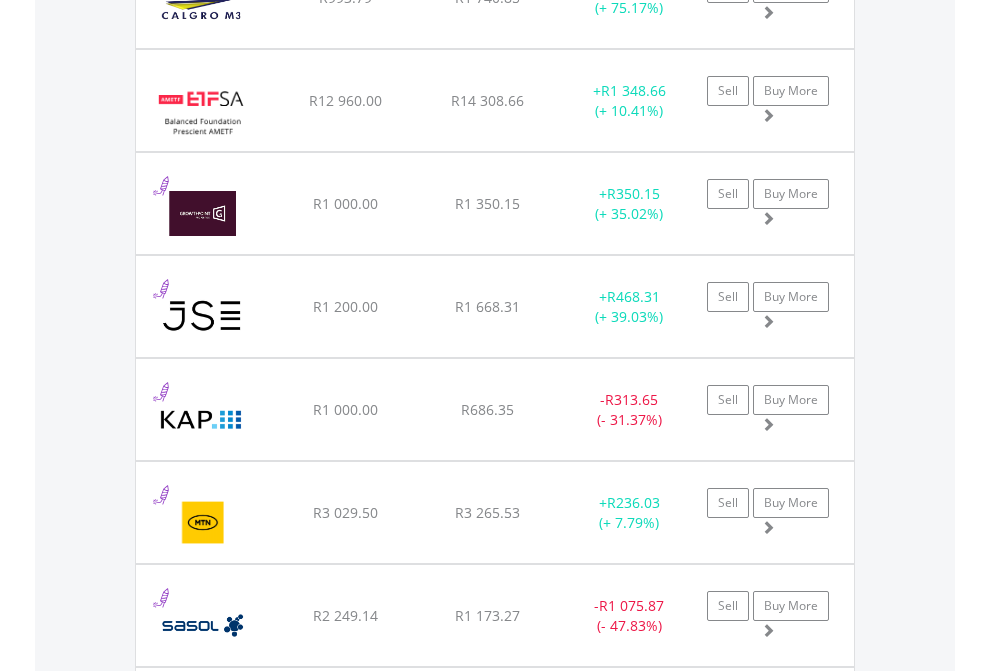 click on "TFSA" at bounding box center (818, -2157) 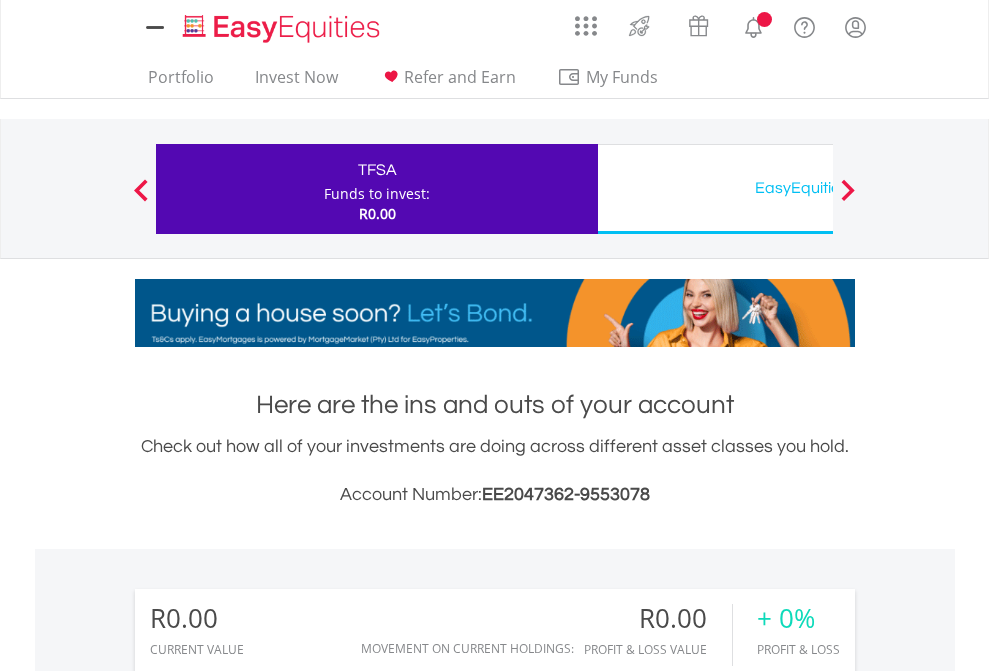 scroll, scrollTop: 0, scrollLeft: 0, axis: both 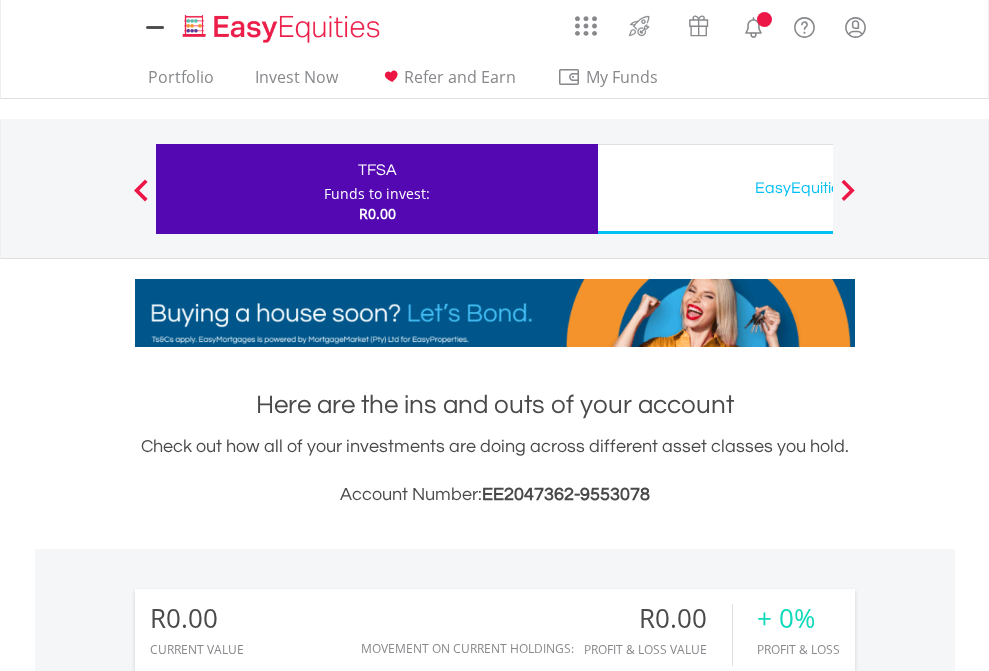 click on "All Holdings" at bounding box center (268, 1442) 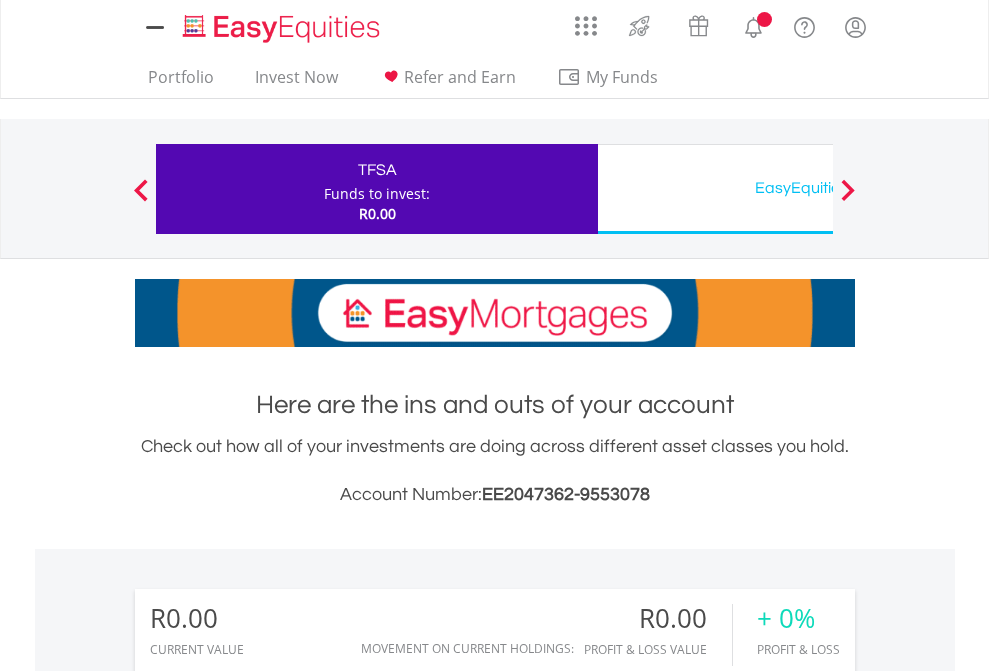 scroll, scrollTop: 999808, scrollLeft: 999687, axis: both 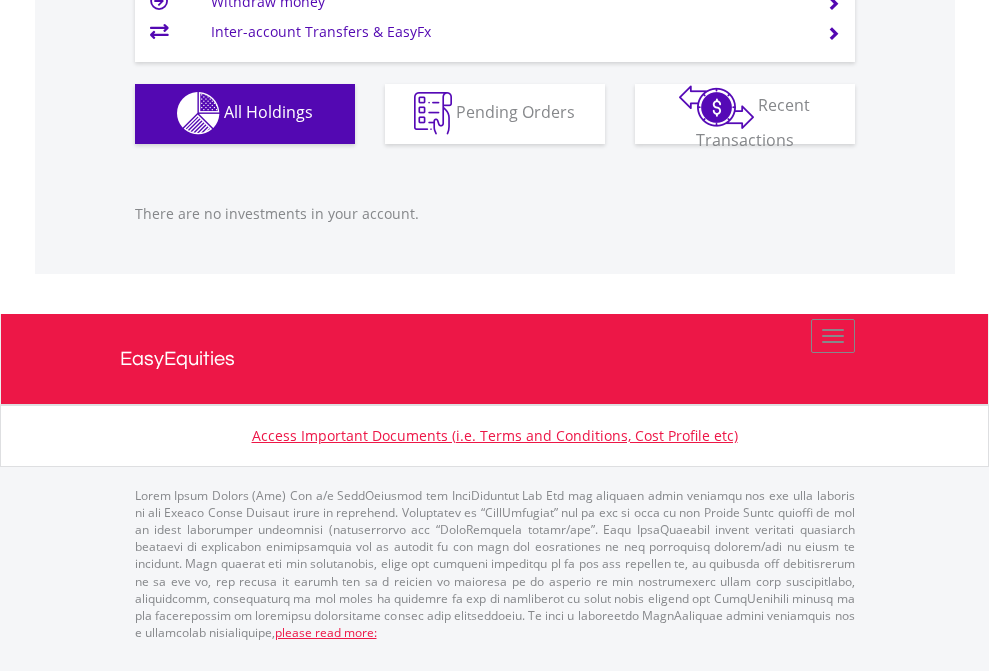 click on "EasyEquities USD" at bounding box center (818, -1142) 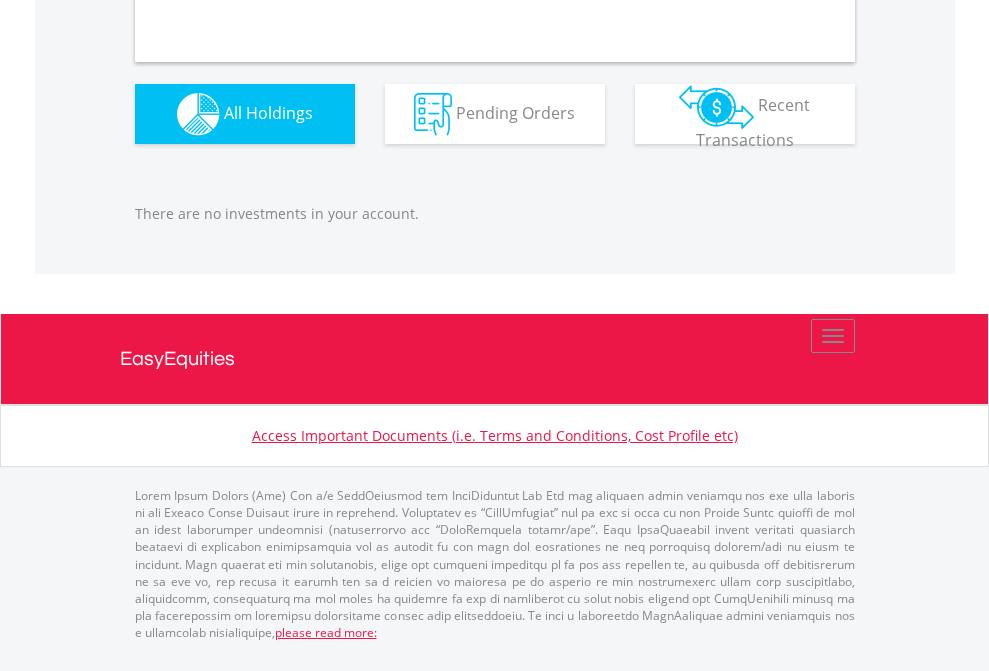 scroll, scrollTop: 1980, scrollLeft: 0, axis: vertical 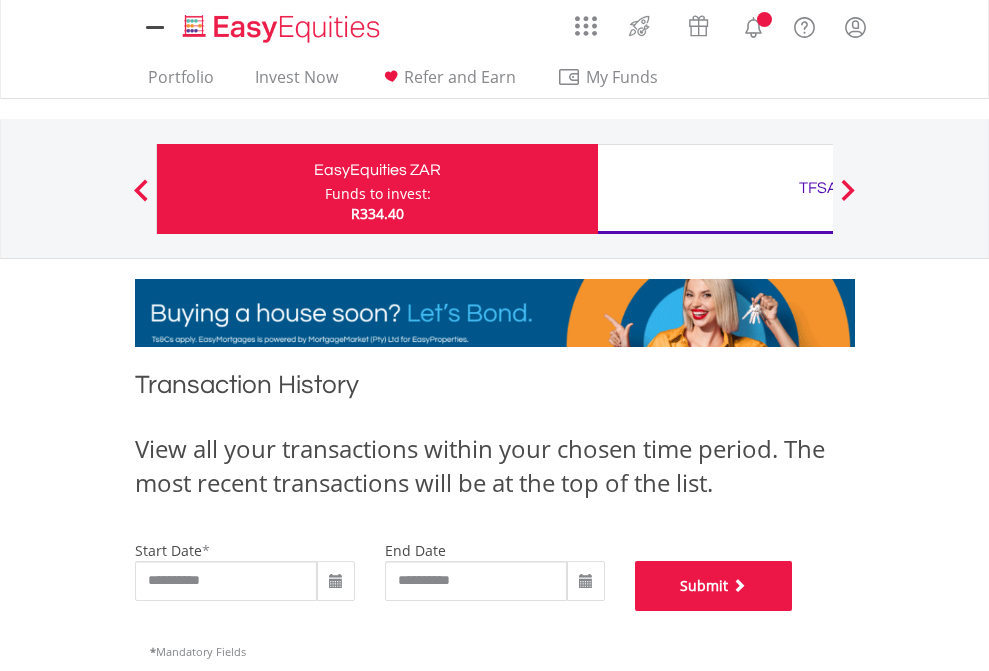 click on "Submit" at bounding box center [714, 586] 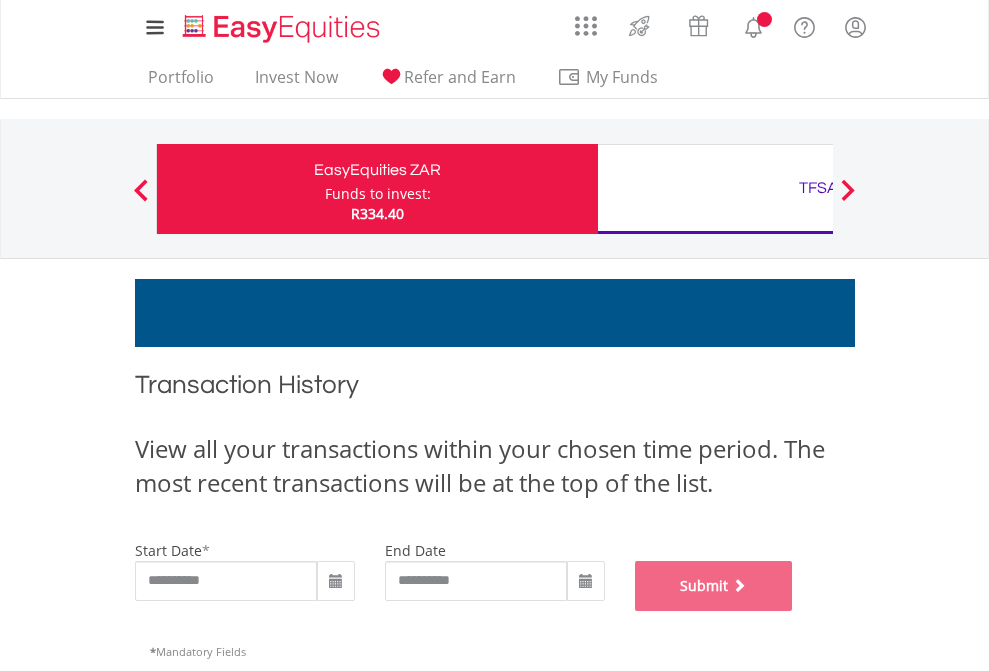 scroll, scrollTop: 811, scrollLeft: 0, axis: vertical 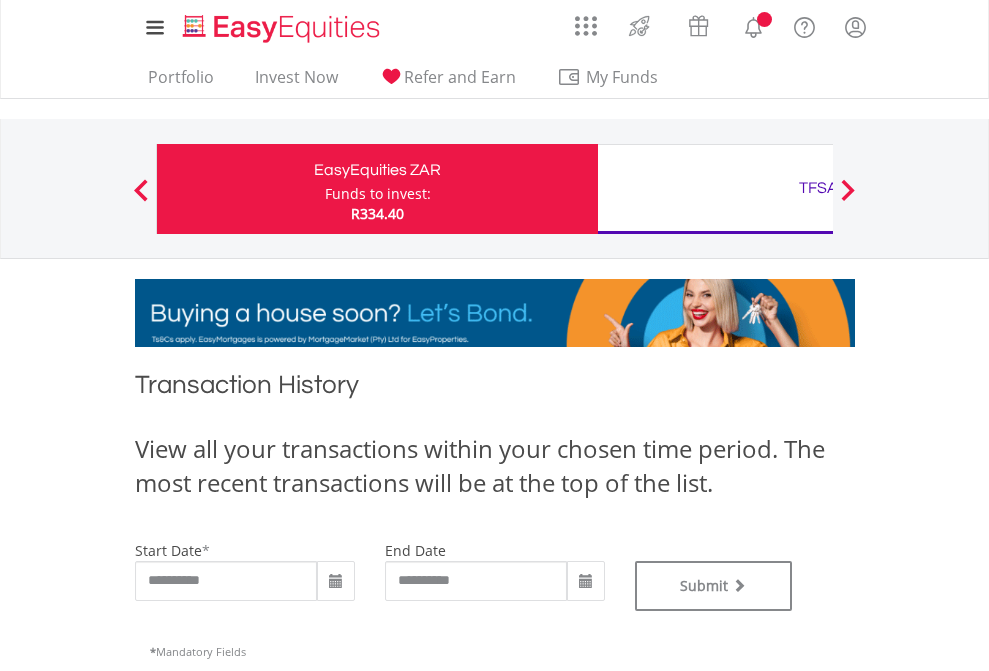 click on "TFSA" at bounding box center (818, 188) 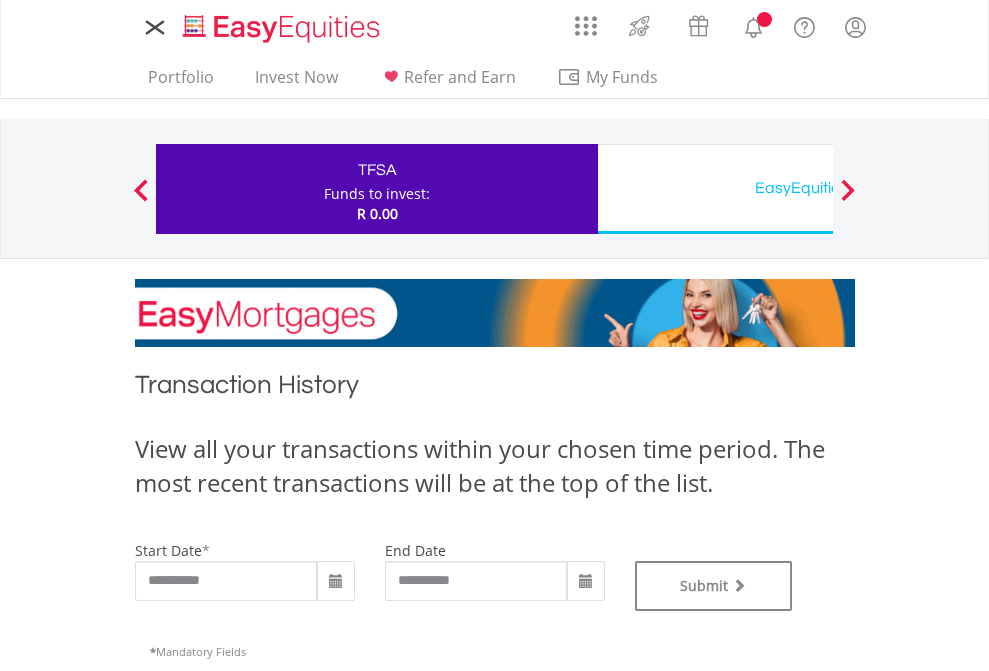 scroll, scrollTop: 0, scrollLeft: 0, axis: both 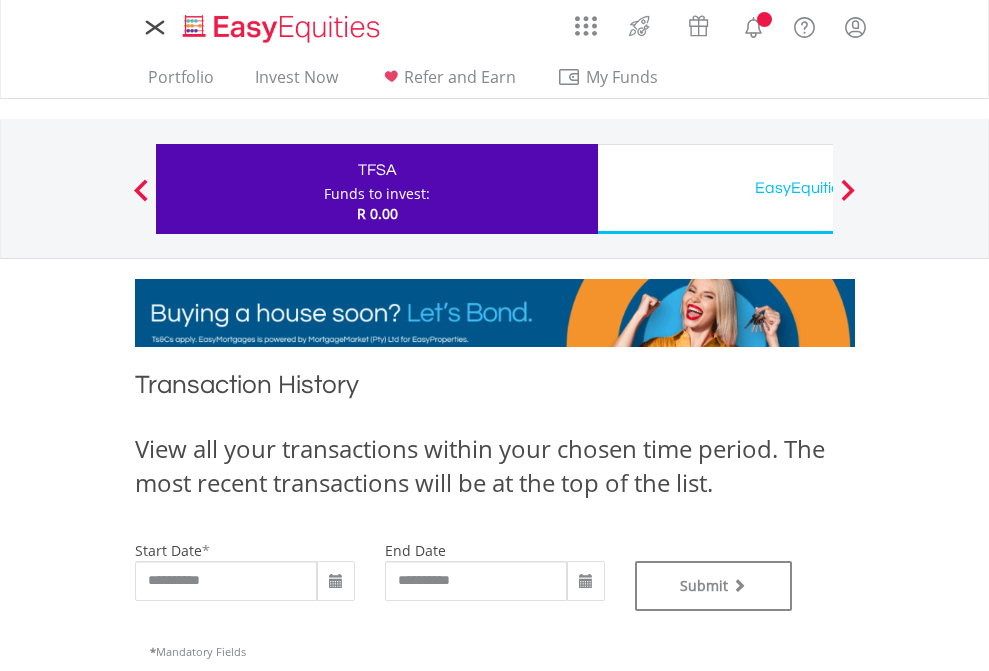 type on "**********" 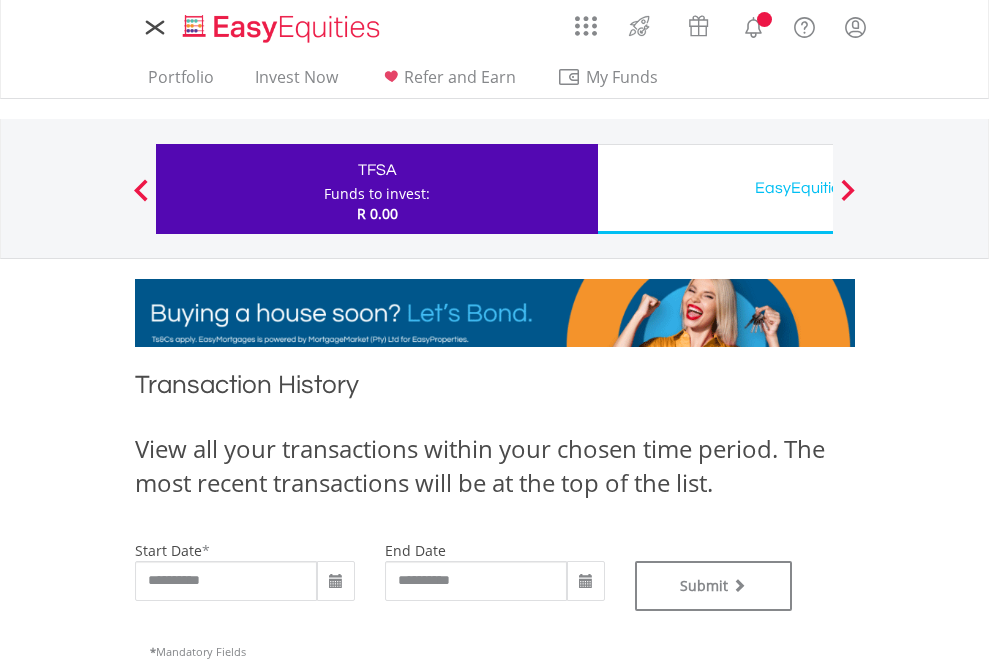 type on "**********" 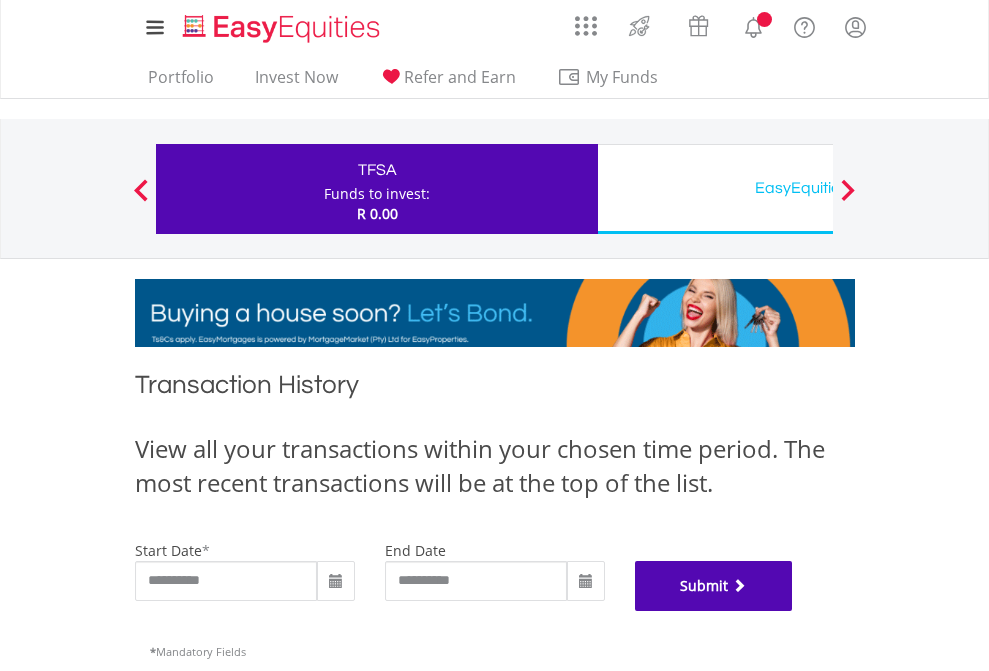 click on "Submit" at bounding box center [714, 586] 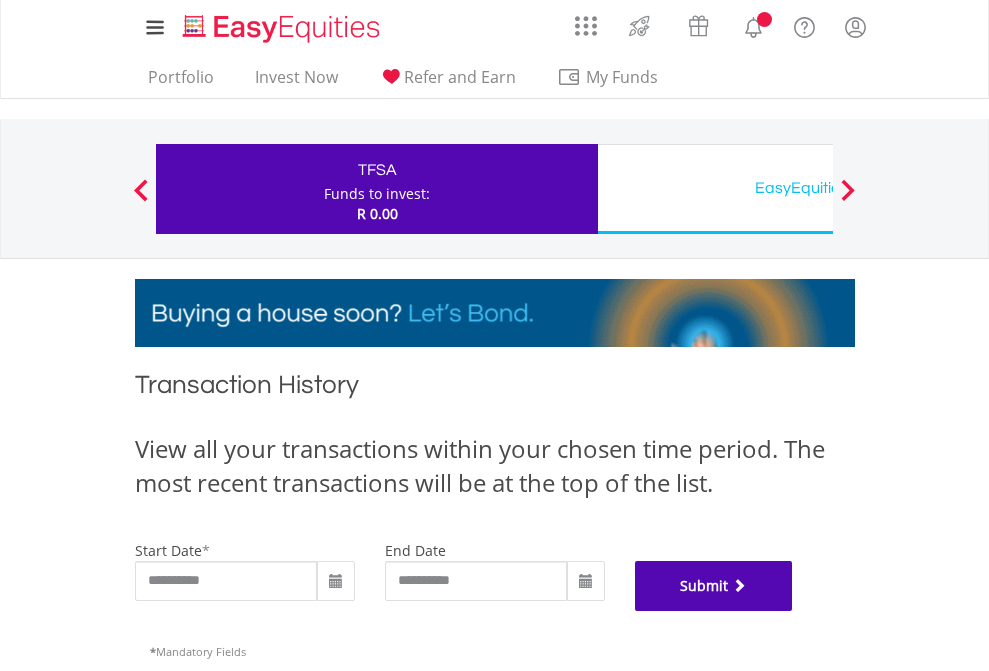 scroll, scrollTop: 811, scrollLeft: 0, axis: vertical 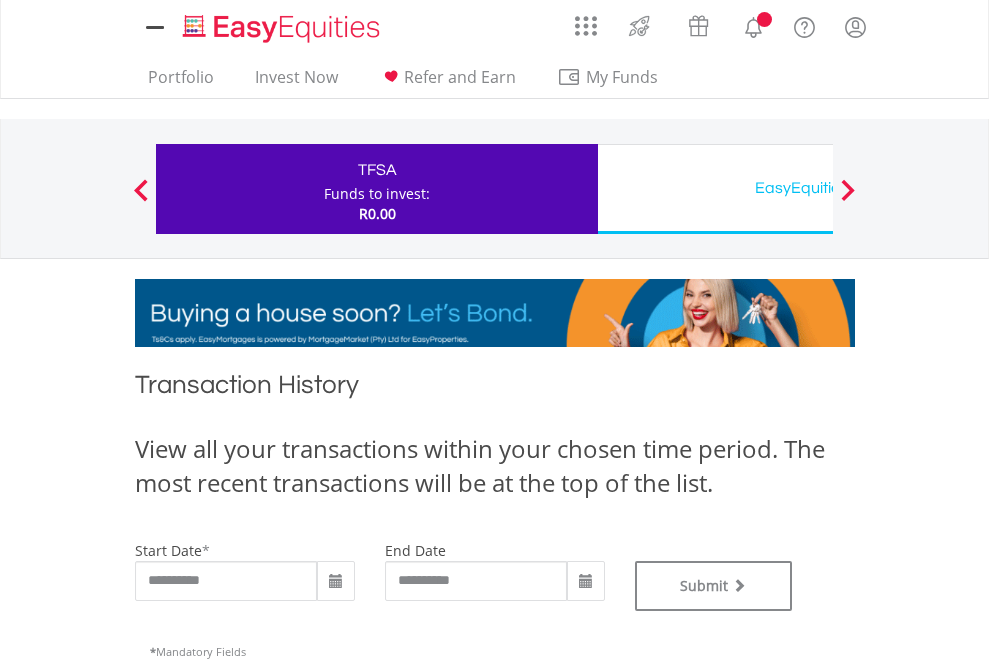 click on "EasyEquities USD" at bounding box center [818, 188] 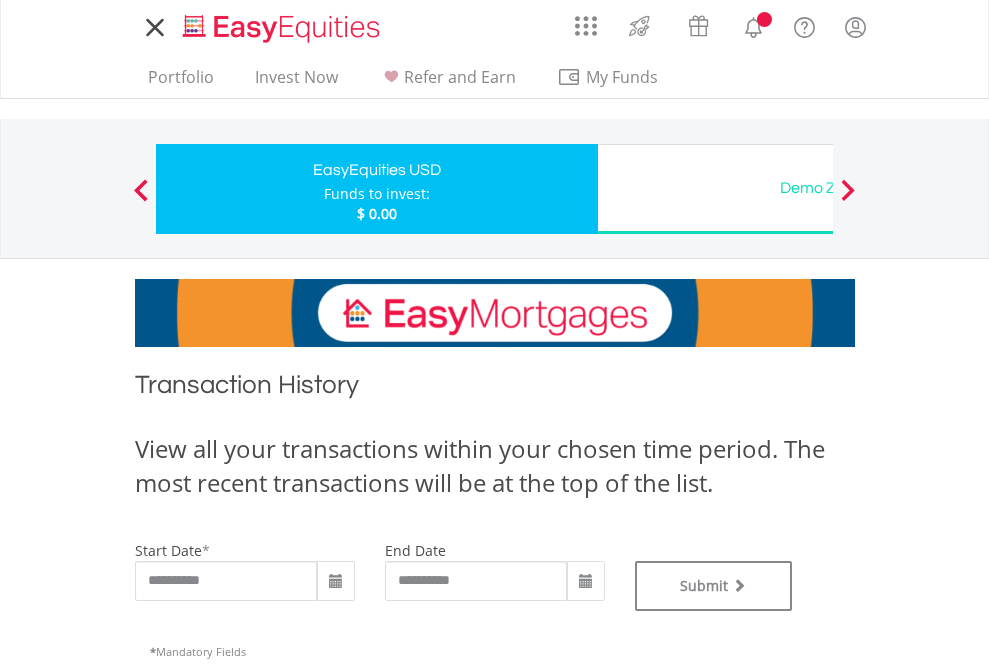 scroll, scrollTop: 0, scrollLeft: 0, axis: both 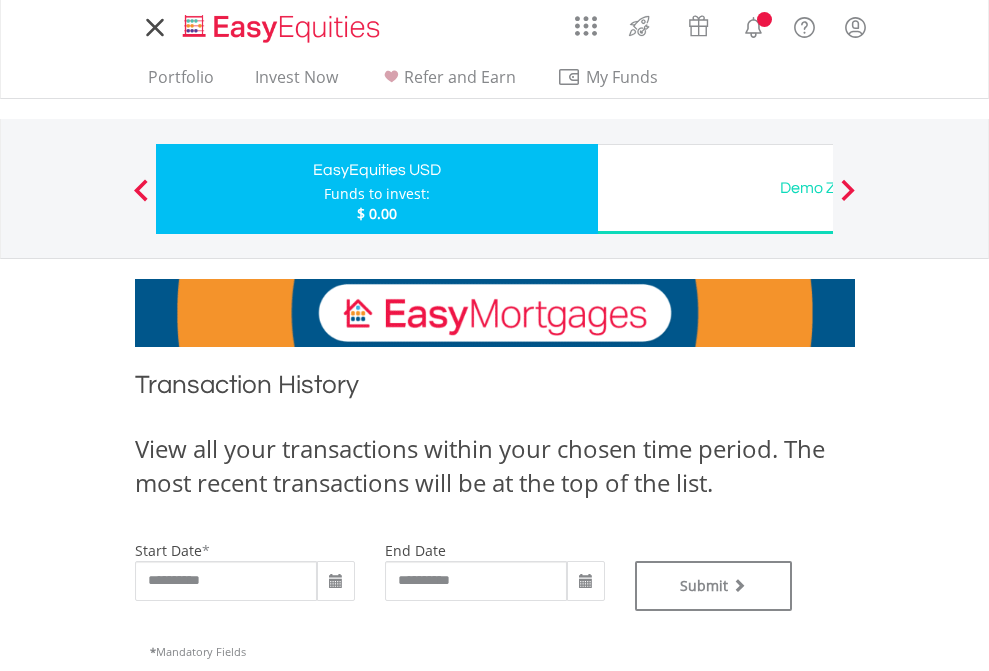 type on "**********" 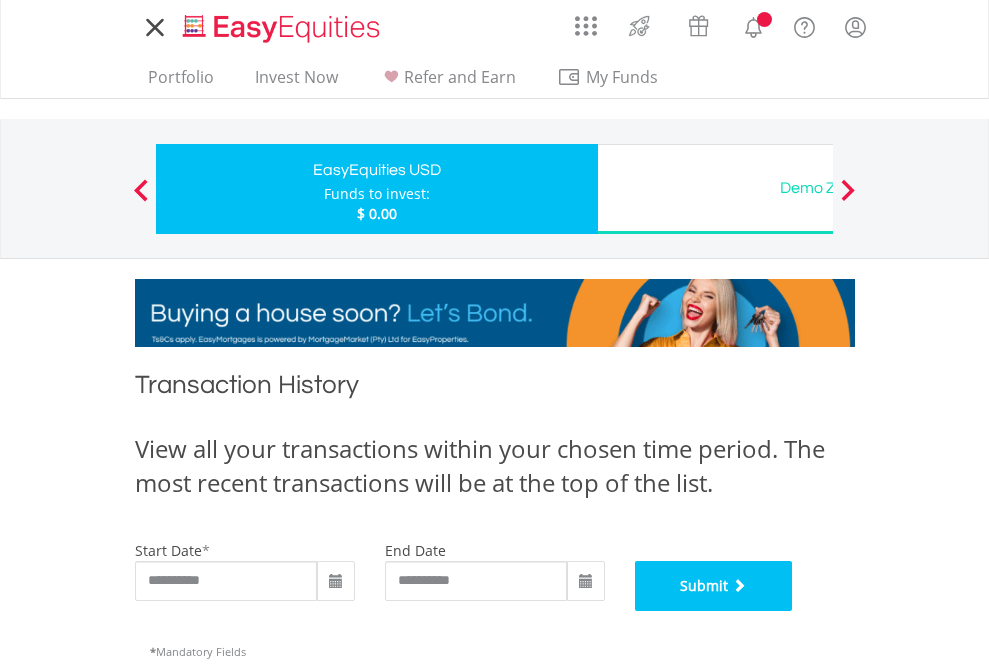 click on "Submit" at bounding box center (714, 586) 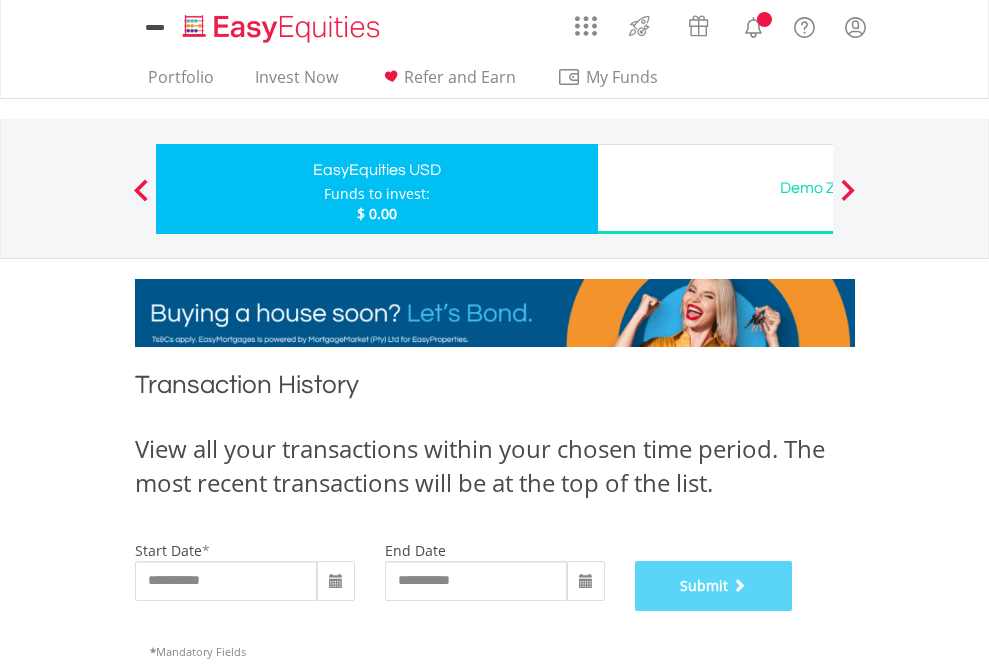 scroll, scrollTop: 811, scrollLeft: 0, axis: vertical 